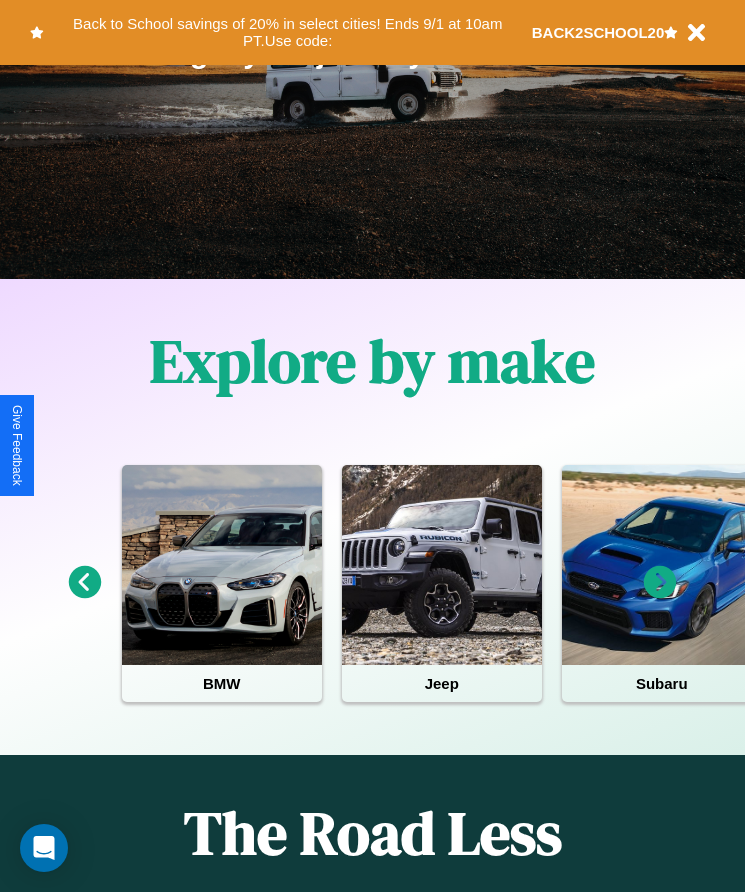 scroll, scrollTop: 334, scrollLeft: 0, axis: vertical 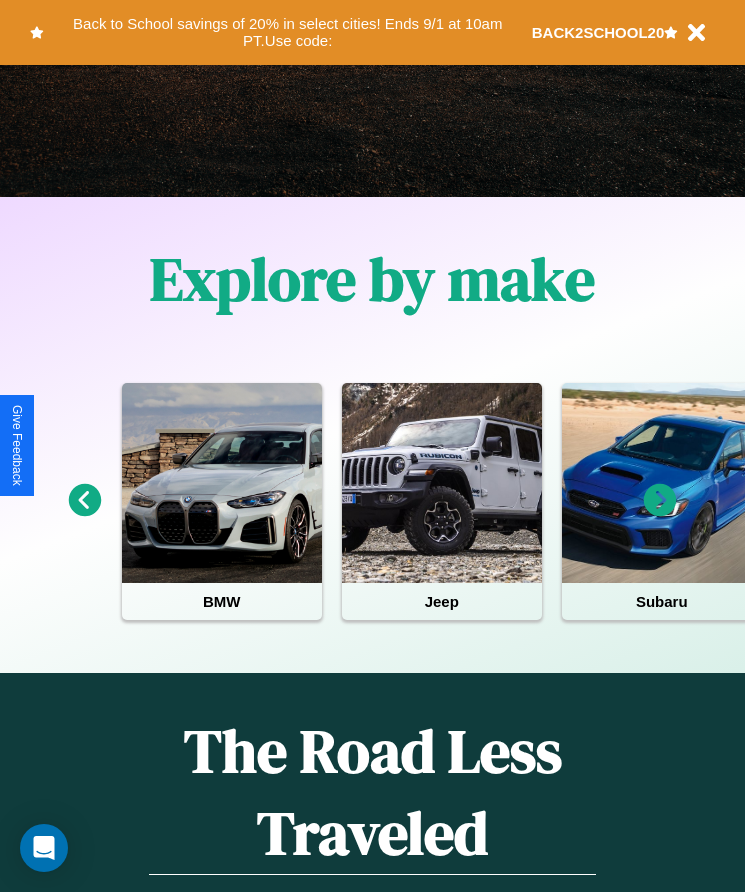 click 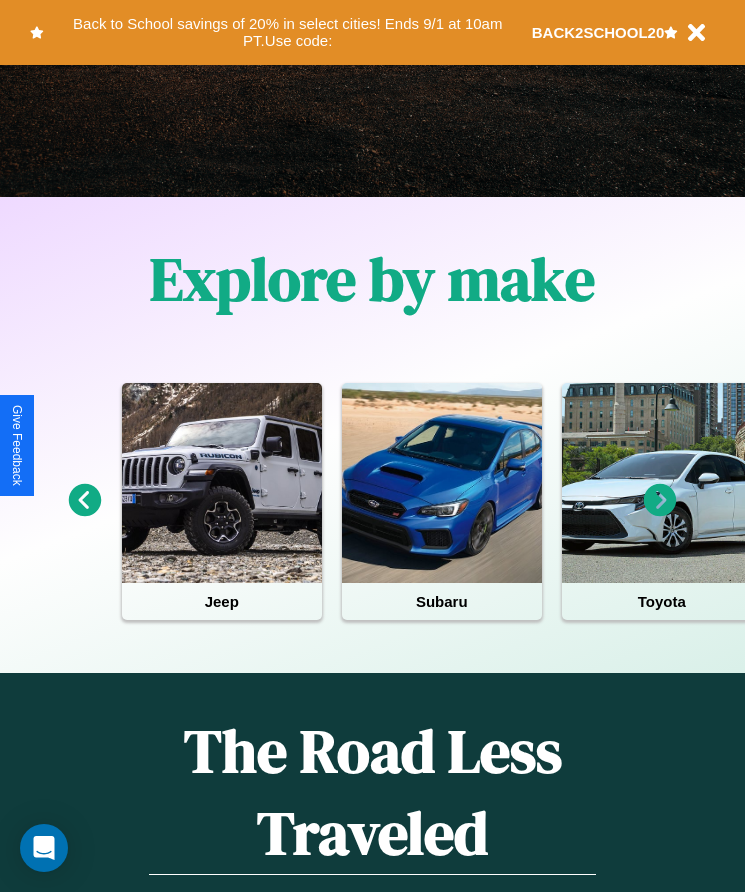 click 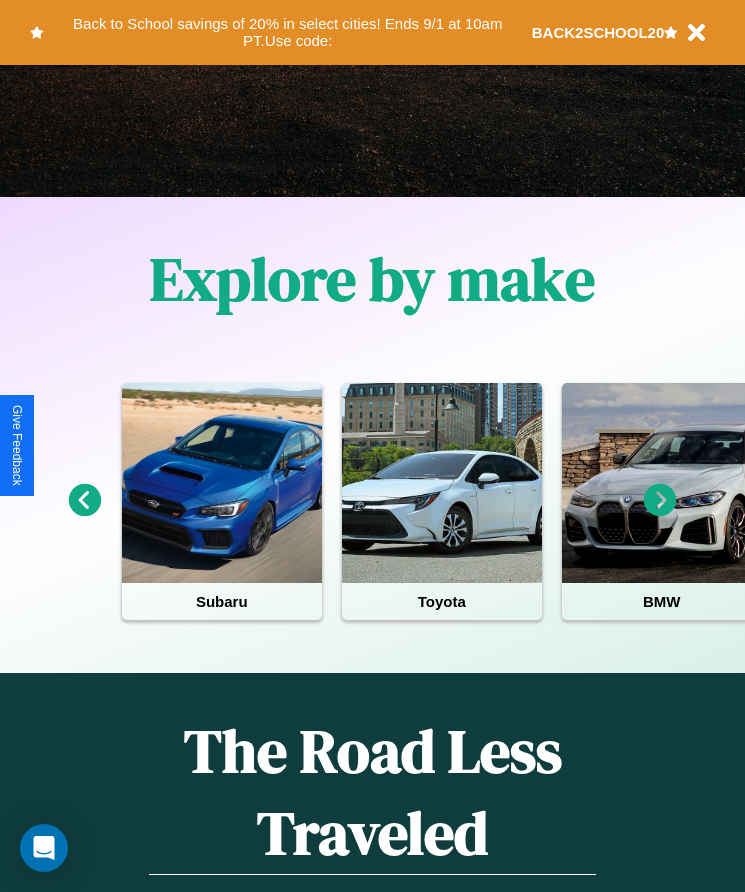 click 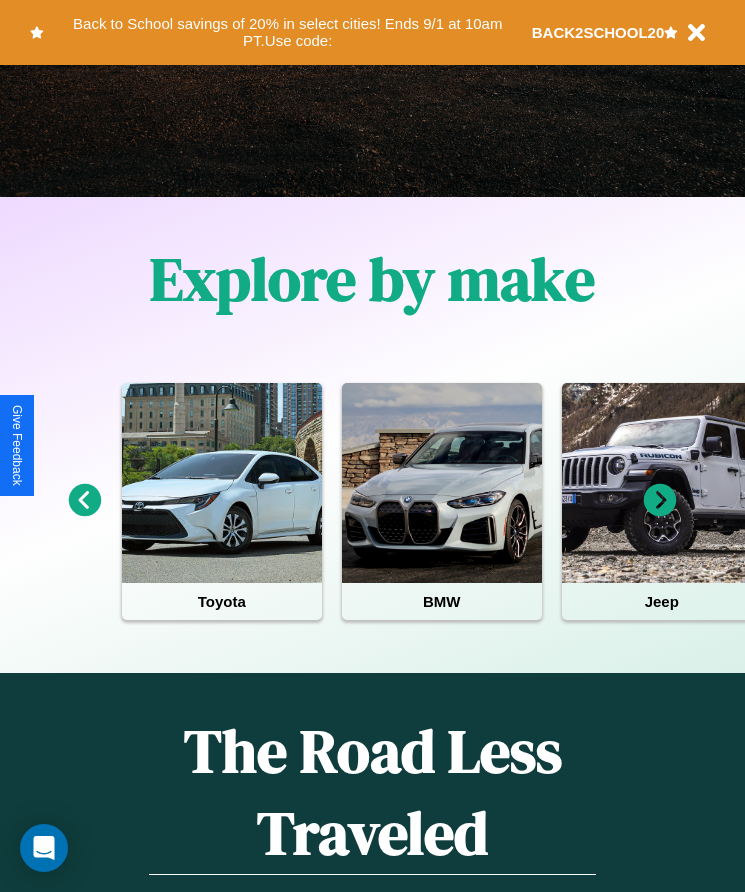 click 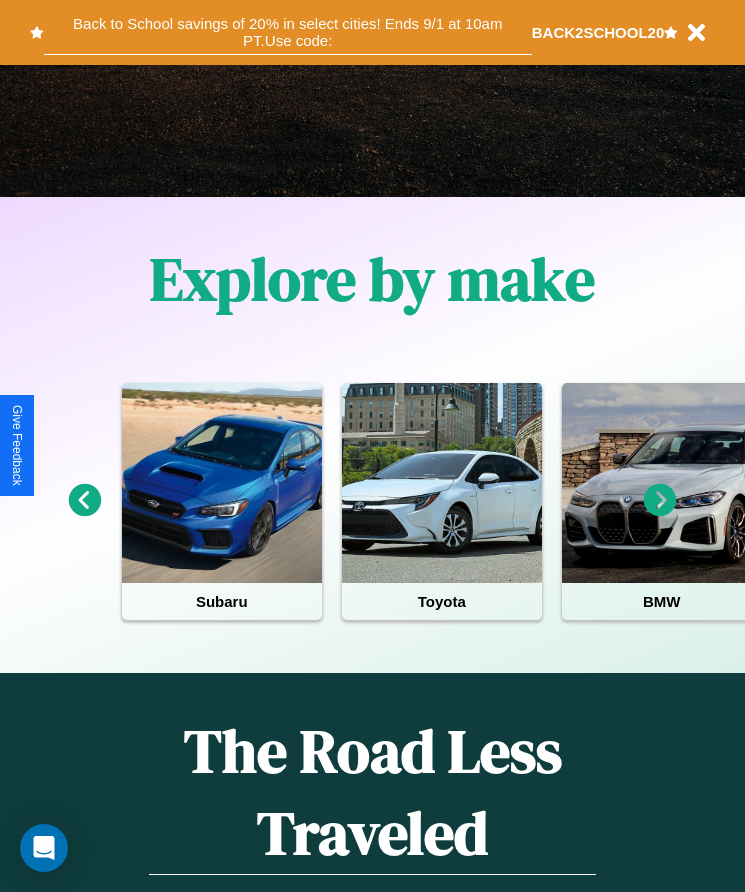 click on "Back to School savings of 20% in select cities! Ends 9/1 at 10am PT.  Use code:" at bounding box center [288, 32] 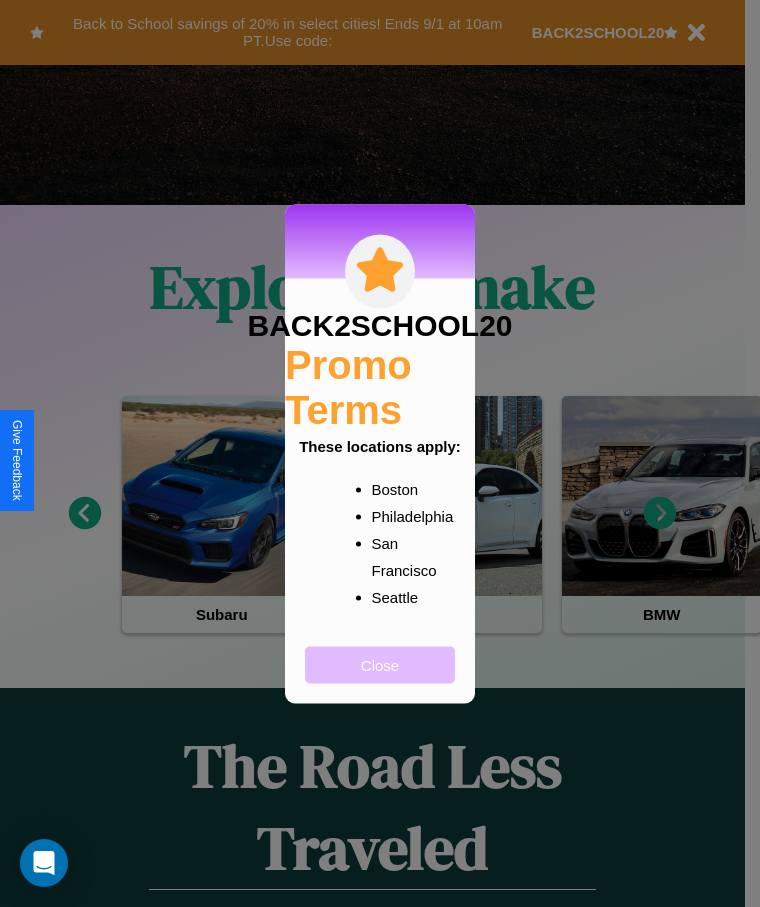 click on "Close" at bounding box center (380, 664) 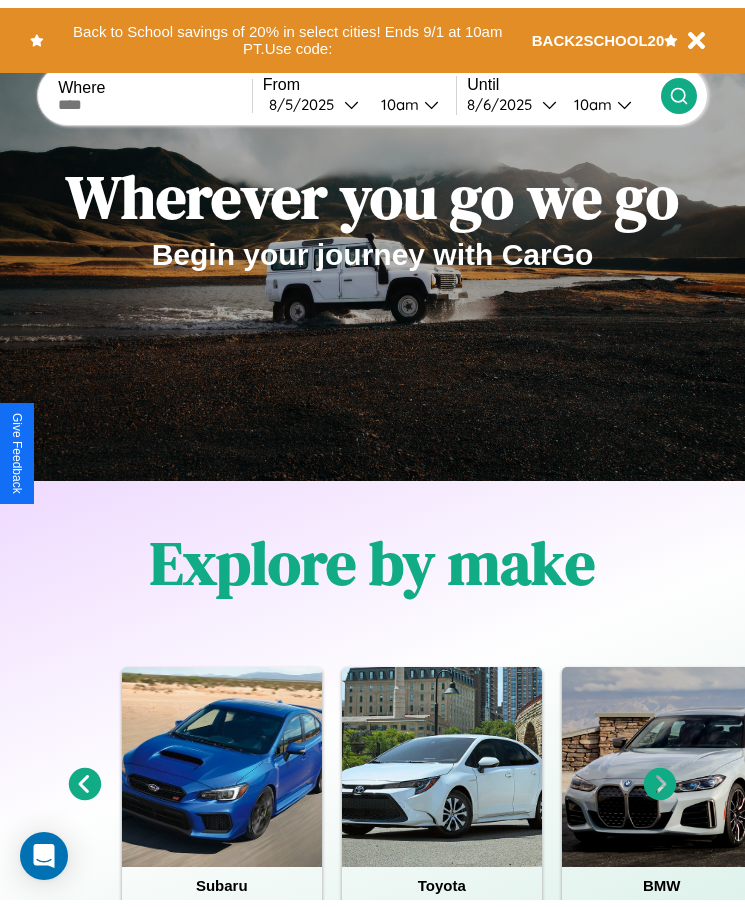 scroll, scrollTop: 0, scrollLeft: 0, axis: both 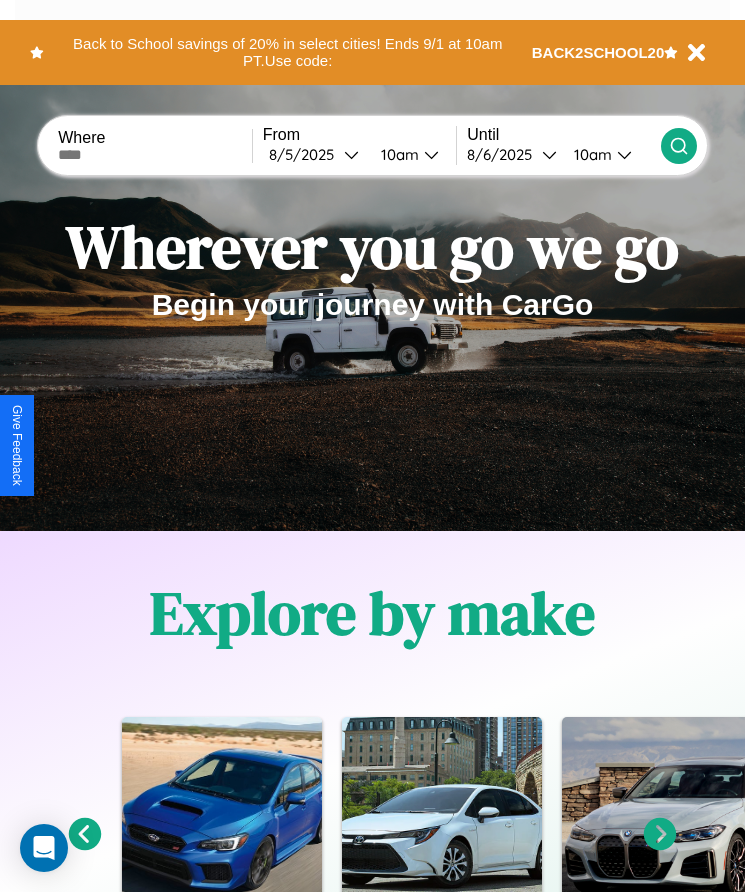 click at bounding box center [155, 155] 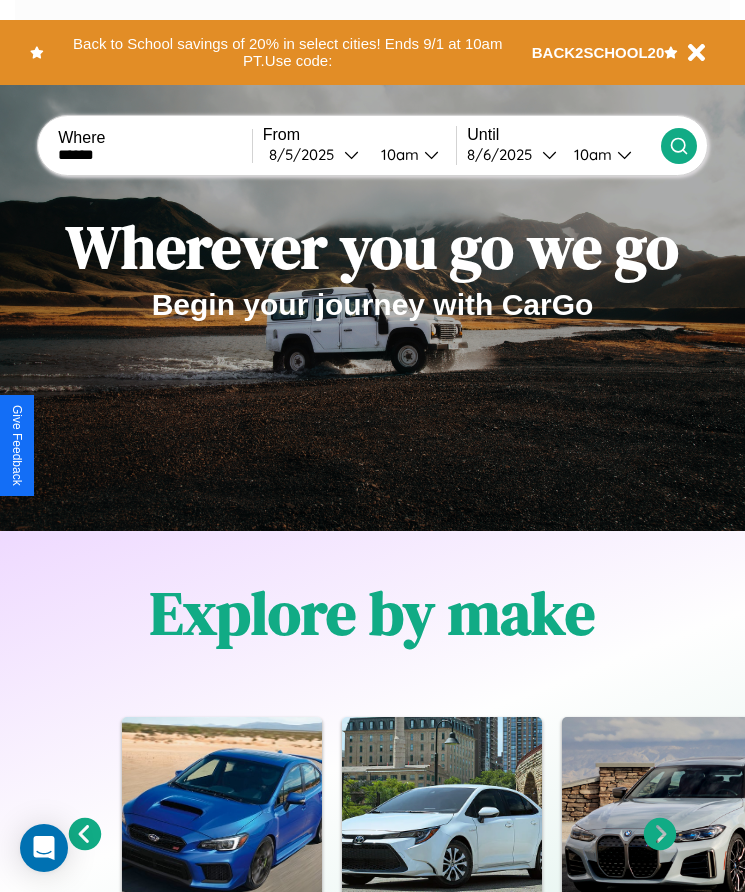 type on "******" 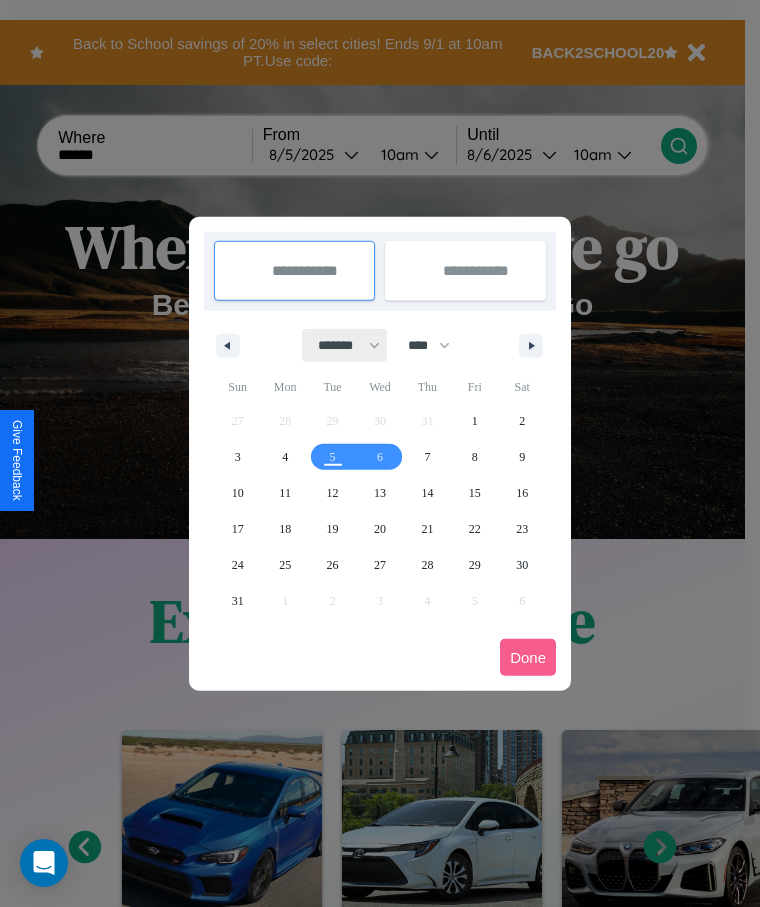 click on "******* ******** ***** ***** *** **** **** ****** ********* ******* ******** ********" at bounding box center (345, 345) 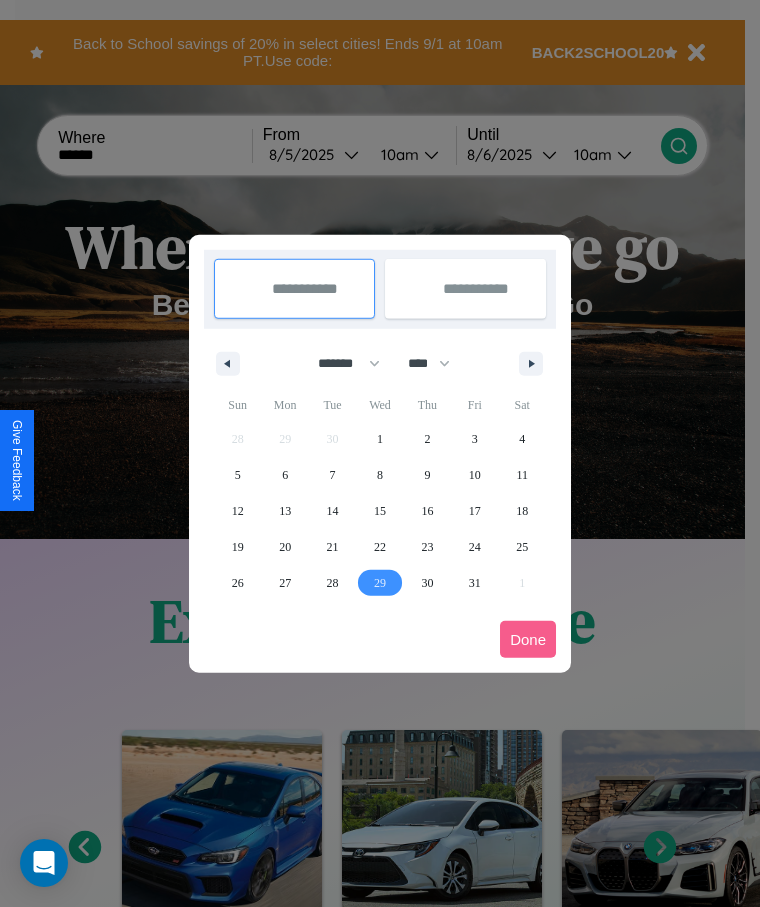 click on "29" at bounding box center [380, 583] 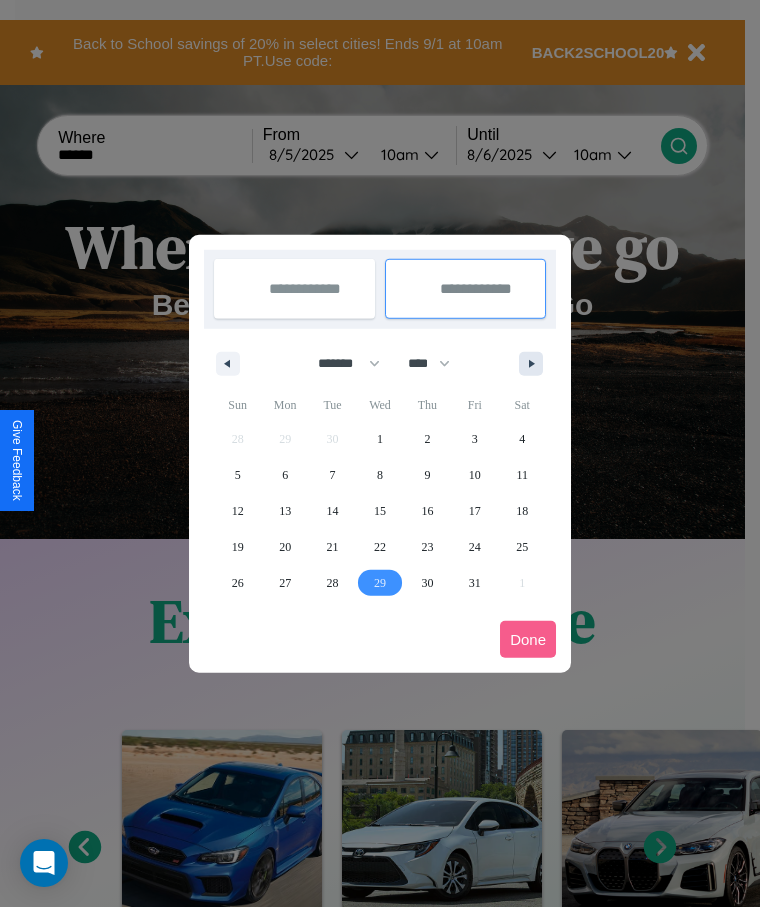 click at bounding box center (535, 364) 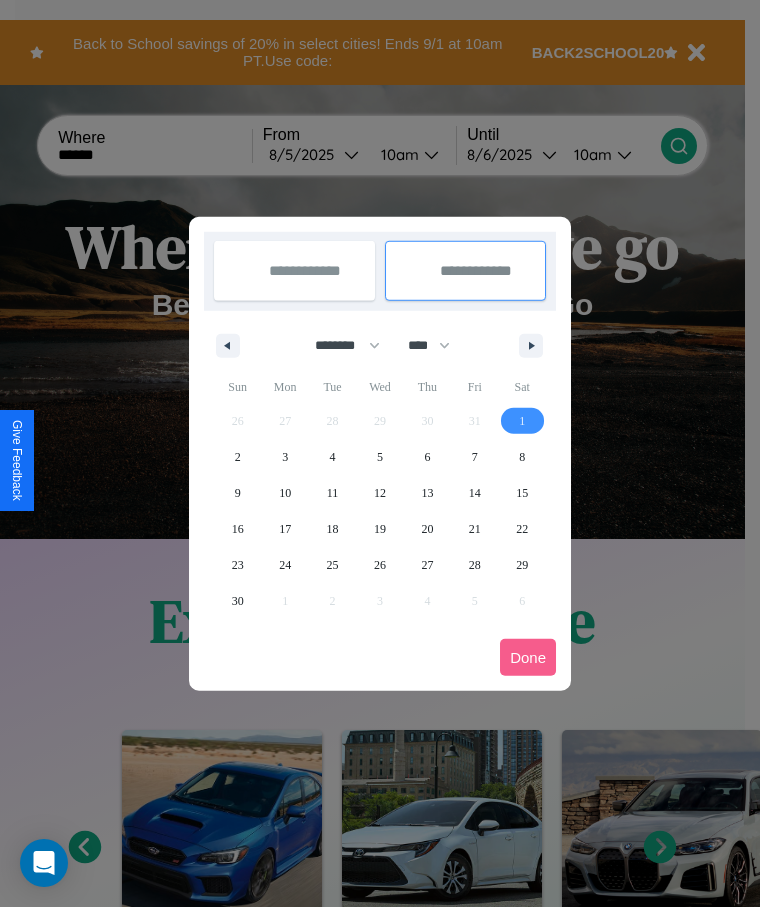 click on "1" at bounding box center [522, 421] 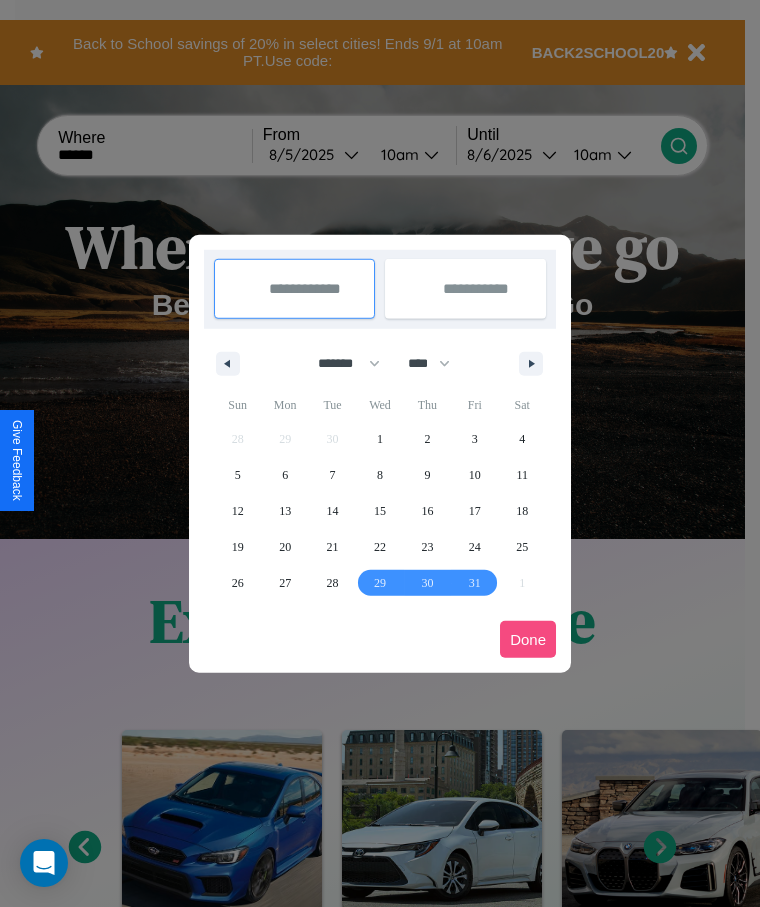 click on "Done" at bounding box center [528, 639] 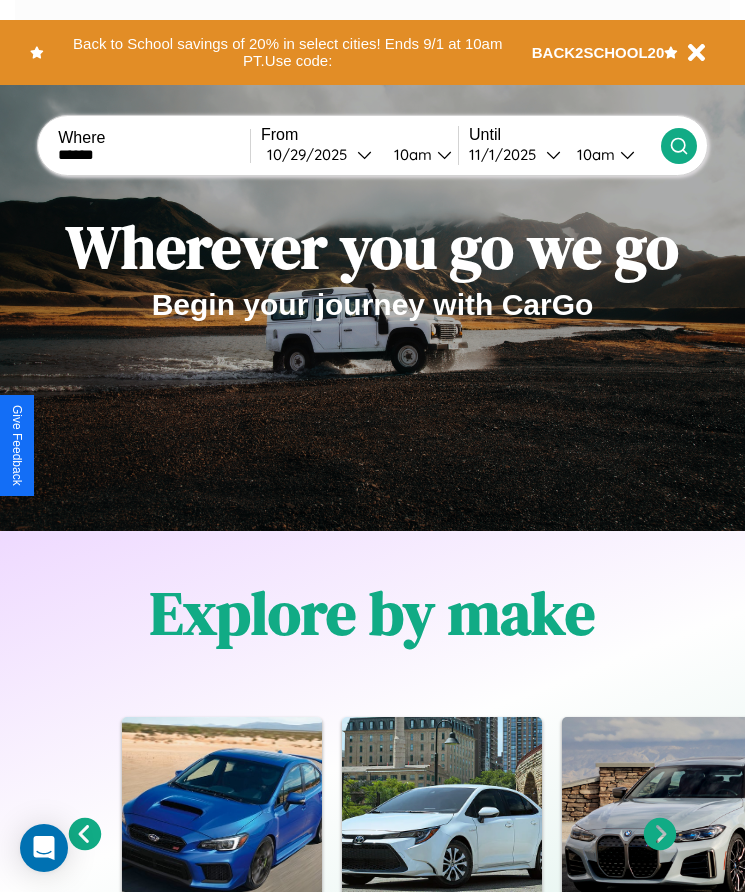 click 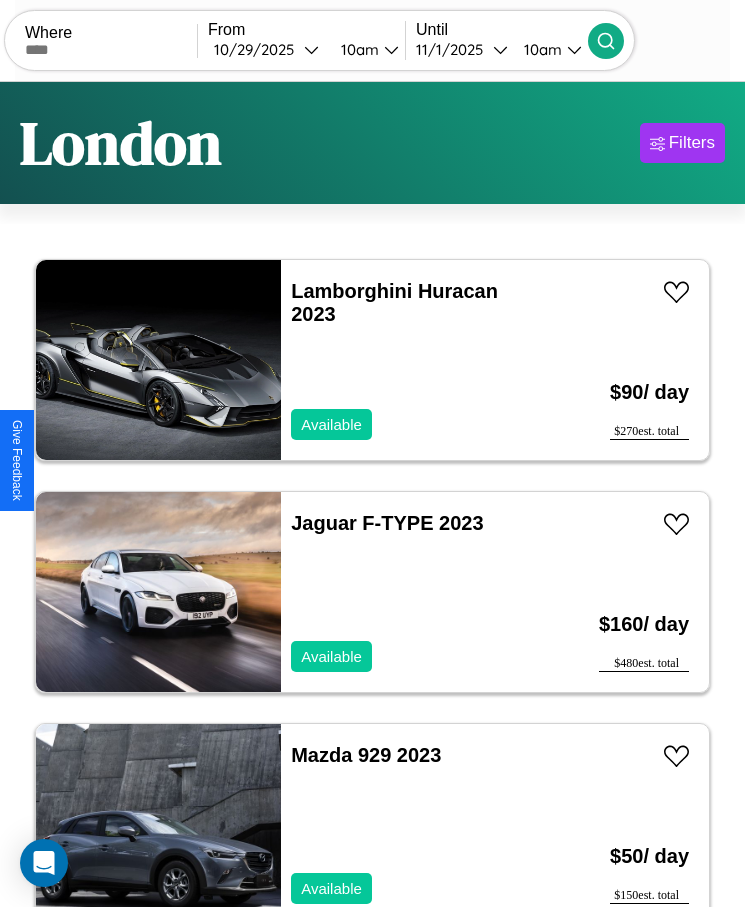 scroll, scrollTop: 50, scrollLeft: 0, axis: vertical 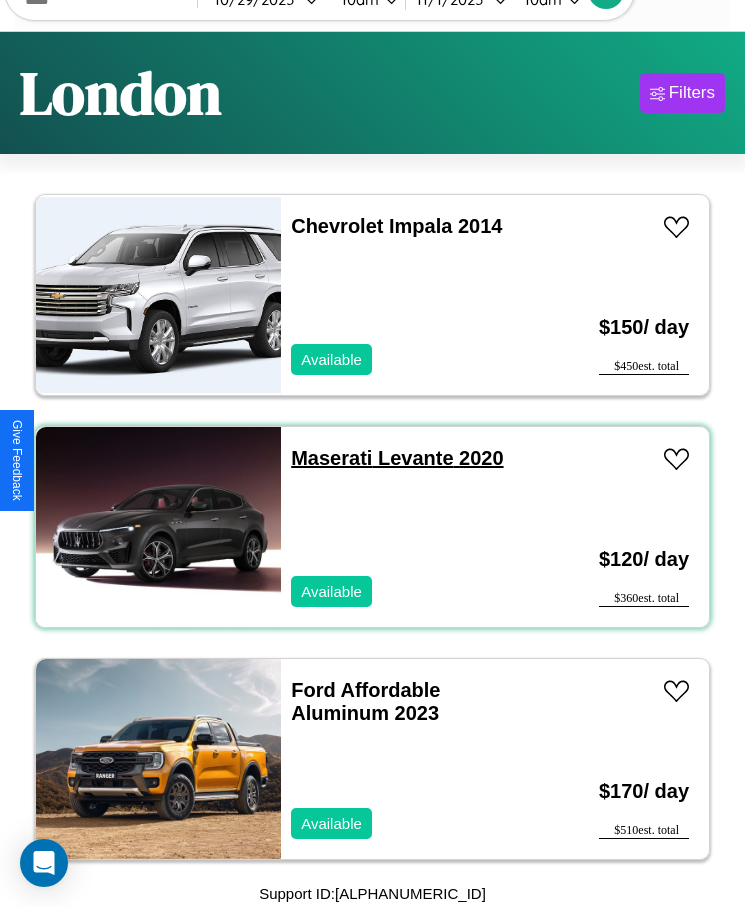 click on "Maserati   Levante   2020" at bounding box center [397, 458] 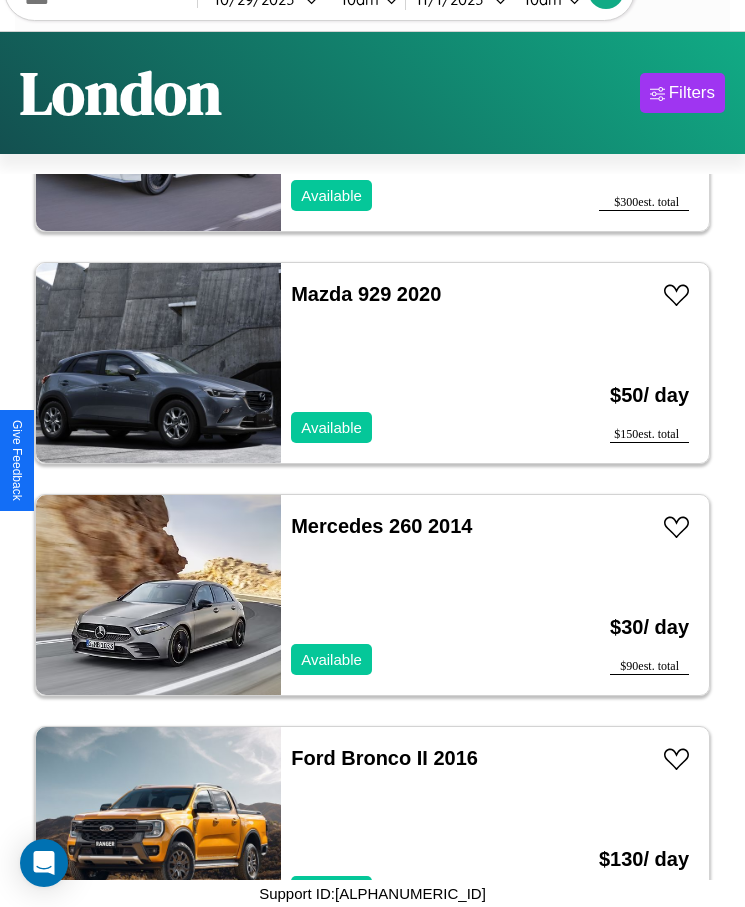 scroll, scrollTop: 11151, scrollLeft: 0, axis: vertical 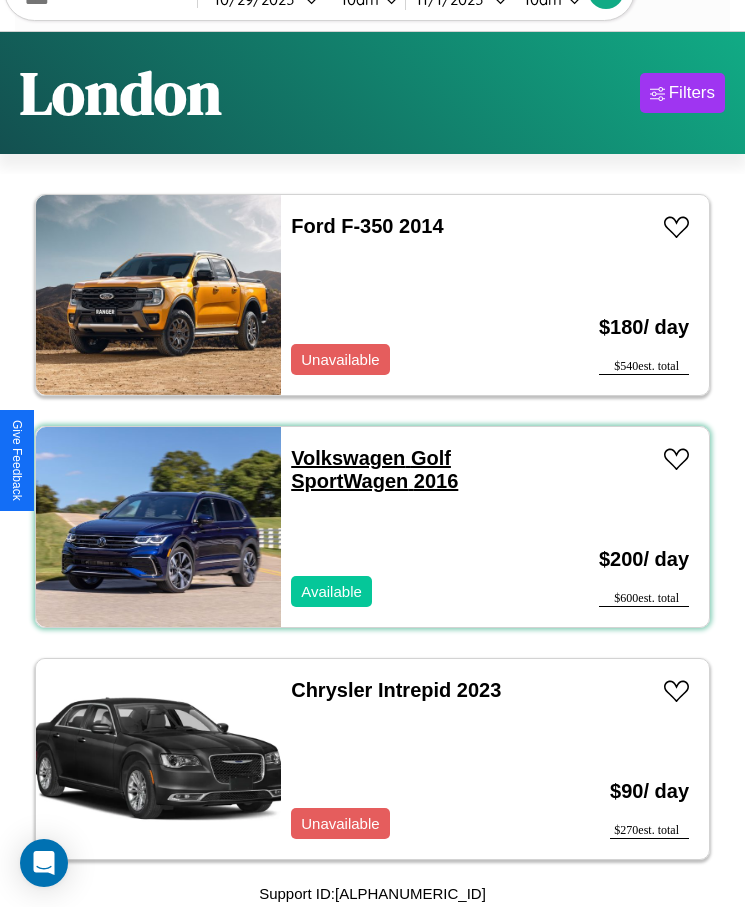 click on "Volkswagen   Golf SportWagen   2016" at bounding box center [374, 469] 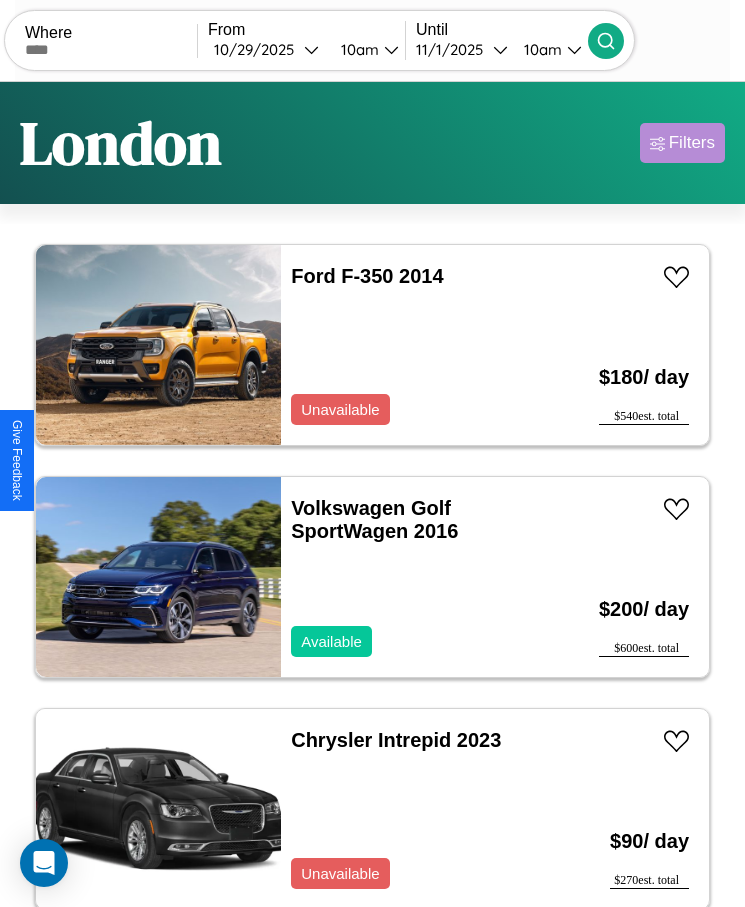click on "Filters" at bounding box center (692, 143) 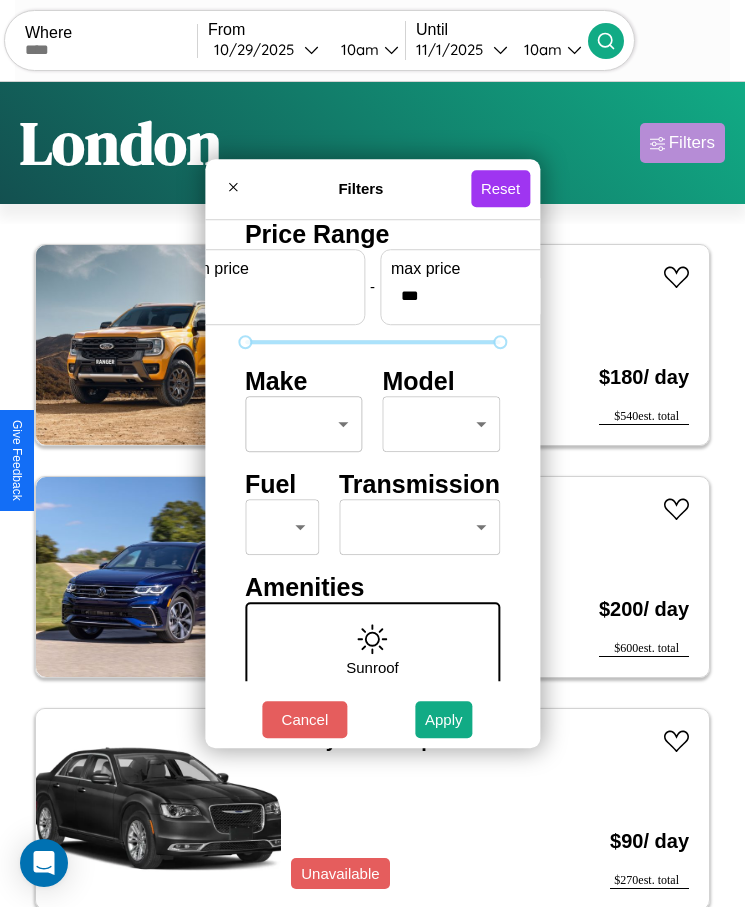 scroll, scrollTop: 85, scrollLeft: 0, axis: vertical 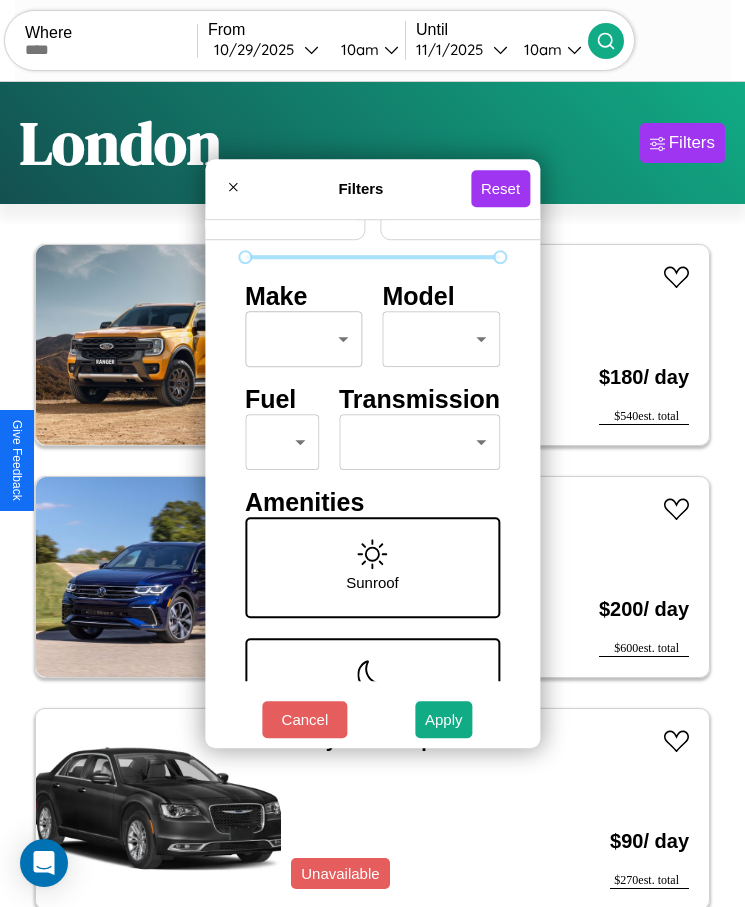 click on "CarGo Where From [DATE] [TIME] Until [DATE] [TIME] Become a Host Login Sign Up [CITY] Filters 147  cars in this area These cars can be picked up in this city. Lamborghini   Huracan   2023 Available $ 90  / day $ 270  est. total Jaguar   F-TYPE   2023 Available $ 160  / day $ 480  est. total Mazda   929   2023 Available $ 50  / day $ 150  est. total Audi   A5   2017 Available $ 200  / day $ 600  est. total Volvo   EX90   2022 Available $ 70  / day $ 210  est. total Jeep   Wrangler   2018 Available $ 110  / day $ 330  est. total Dodge   Mini Ram   2022 Available $ 60  / day $ 180  est. total Honda   NPS50 (Ruckus)   2023 Available $ 80  / day $ 240  est. total Buick   Envista   2014 Available $ 200  / day $ 600  est. total Ferrari   SF90 Stradale   2022 Available $ 100  / day $ 300  est. total Mercedes   SLR McLaren   2023 Unavailable $ 190  / day $ 570  est. total GMC   D7   2022 Unavailable $ 90  / day $ 270  est. total BMW   525iA   2022 Available $ 90  / day $ 270  est. total Buick   Envision" at bounding box center [372, 478] 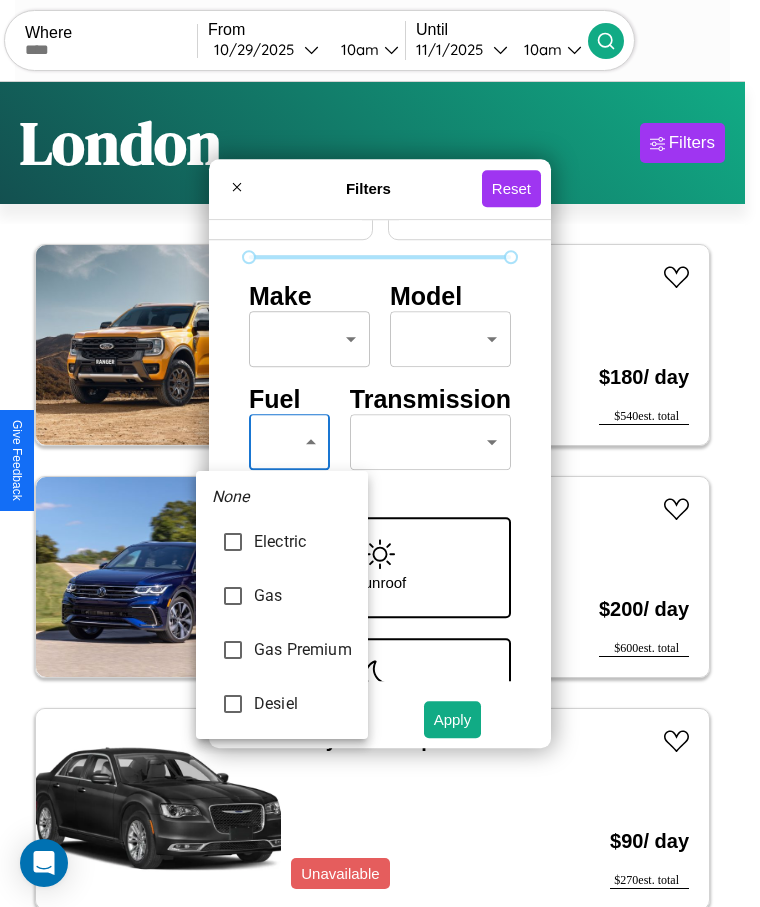 type on "***" 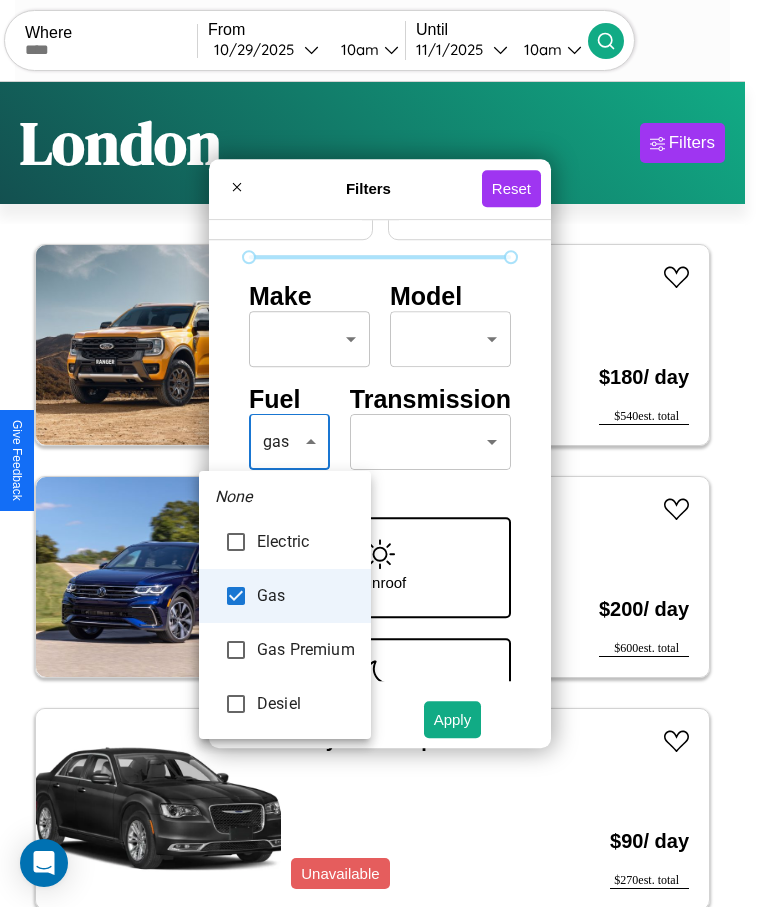 click at bounding box center [380, 453] 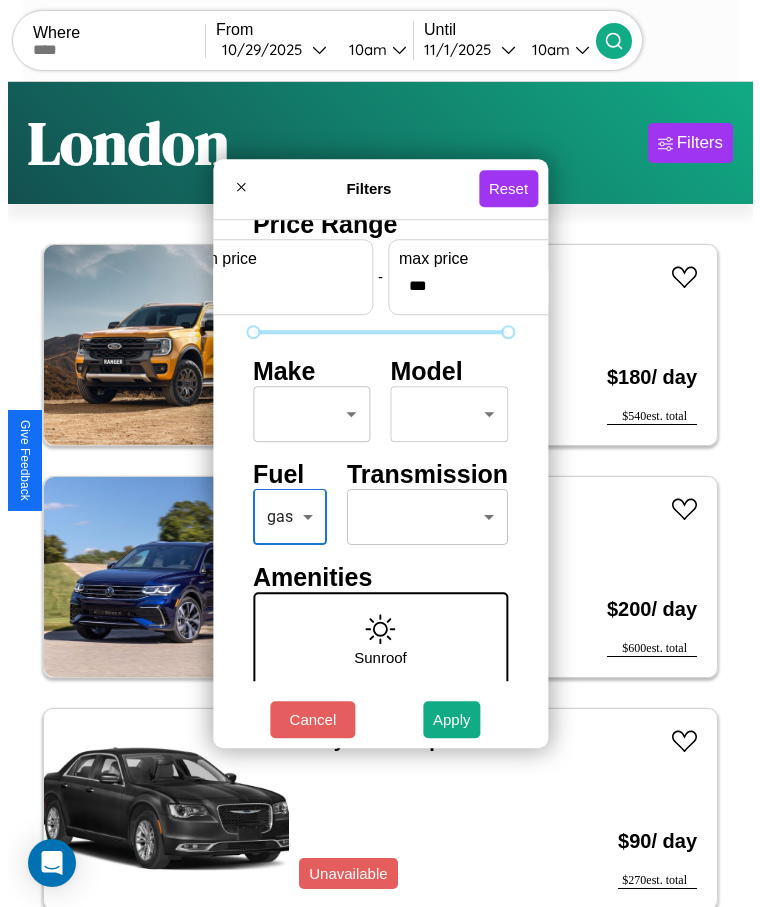 scroll, scrollTop: 0, scrollLeft: 0, axis: both 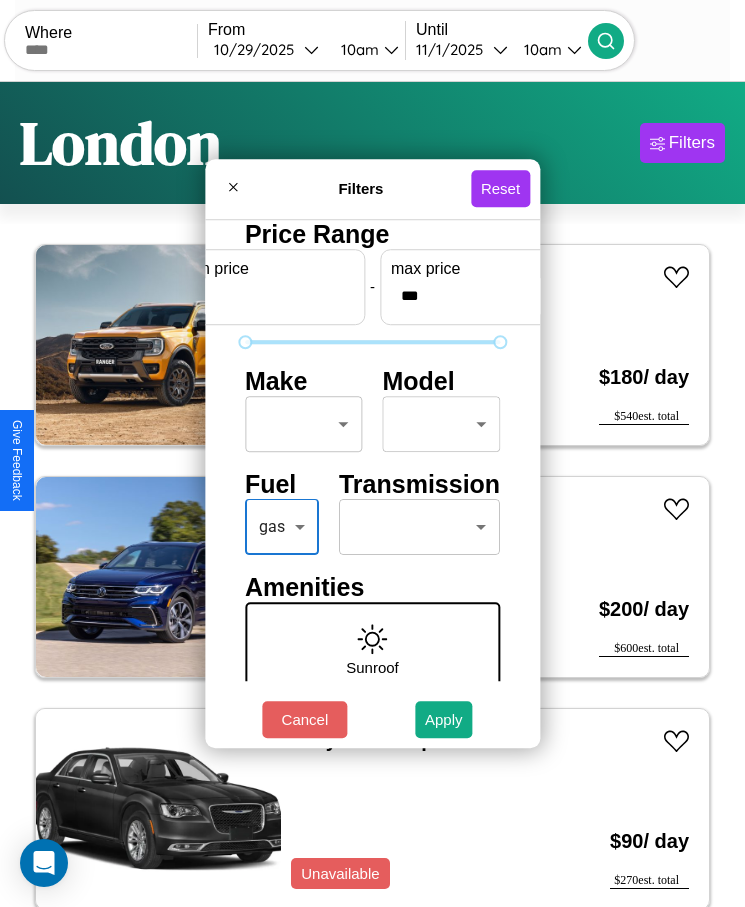 click on "CarGo Where From [DATE] [TIME] Until [DATE] [TIME] Become a Host Login Sign Up [CITY] Filters 147  cars in this area These cars can be picked up in this city. Lamborghini   Huracan   2023 Available $ 90  / day $ 270  est. total Jaguar   F-TYPE   2023 Available $ 160  / day $ 480  est. total Mazda   929   2023 Available $ 50  / day $ 150  est. total Audi   A5   2017 Available $ 200  / day $ 600  est. total Volvo   EX90   2022 Available $ 70  / day $ 210  est. total Jeep   Wrangler   2018 Available $ 110  / day $ 330  est. total Dodge   Mini Ram   2022 Available $ 60  / day $ 180  est. total Honda   NPS50 (Ruckus)   2023 Available $ 80  / day $ 240  est. total Buick   Envista   2014 Available $ 200  / day $ 600  est. total Ferrari   SF90 Stradale   2022 Available $ 100  / day $ 300  est. total Mercedes   SLR McLaren   2023 Unavailable $ 190  / day $ 570  est. total GMC   D7   2022 Unavailable $ 90  / day $ 270  est. total BMW   525iA   2022 Available $ 90  / day $ 270  est. total Buick   Envision" at bounding box center (372, 478) 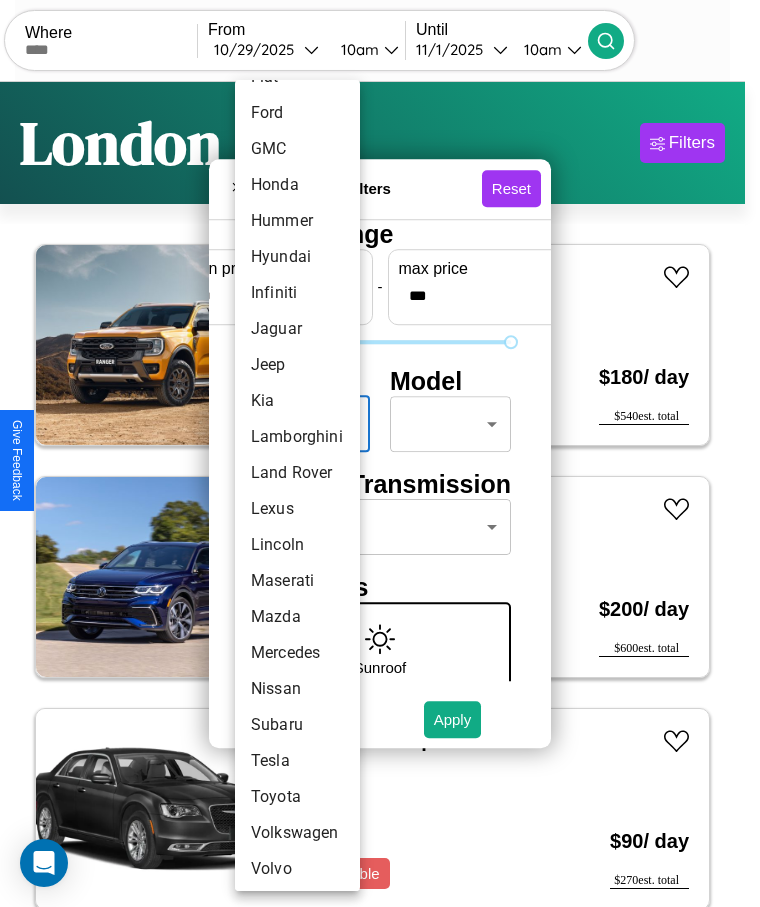 scroll, scrollTop: 501, scrollLeft: 0, axis: vertical 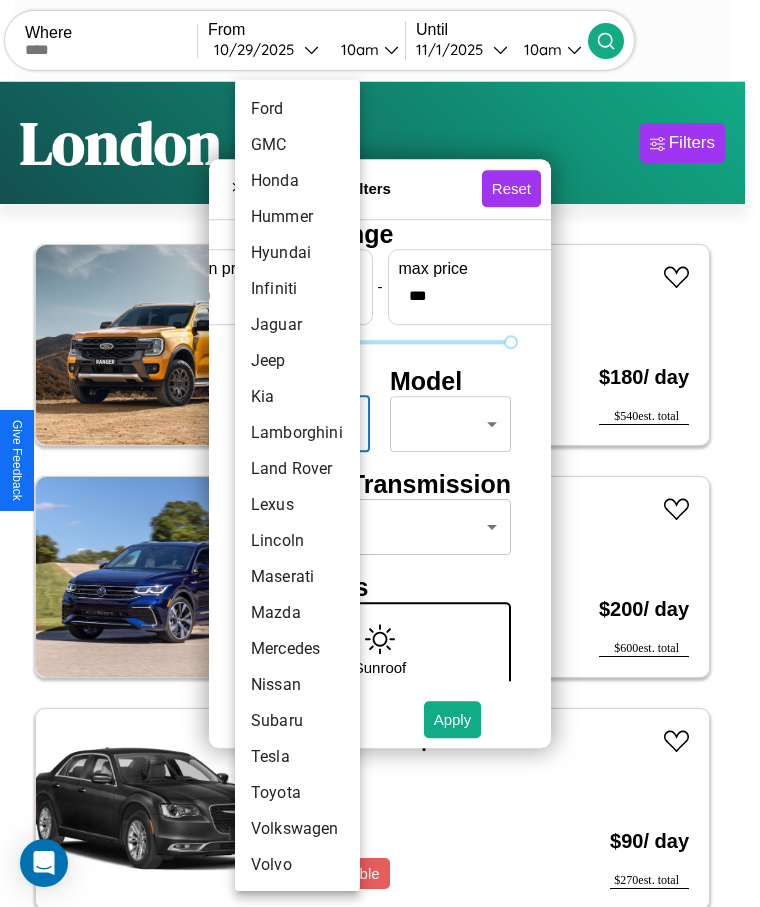 click on "Mercedes" at bounding box center (297, 649) 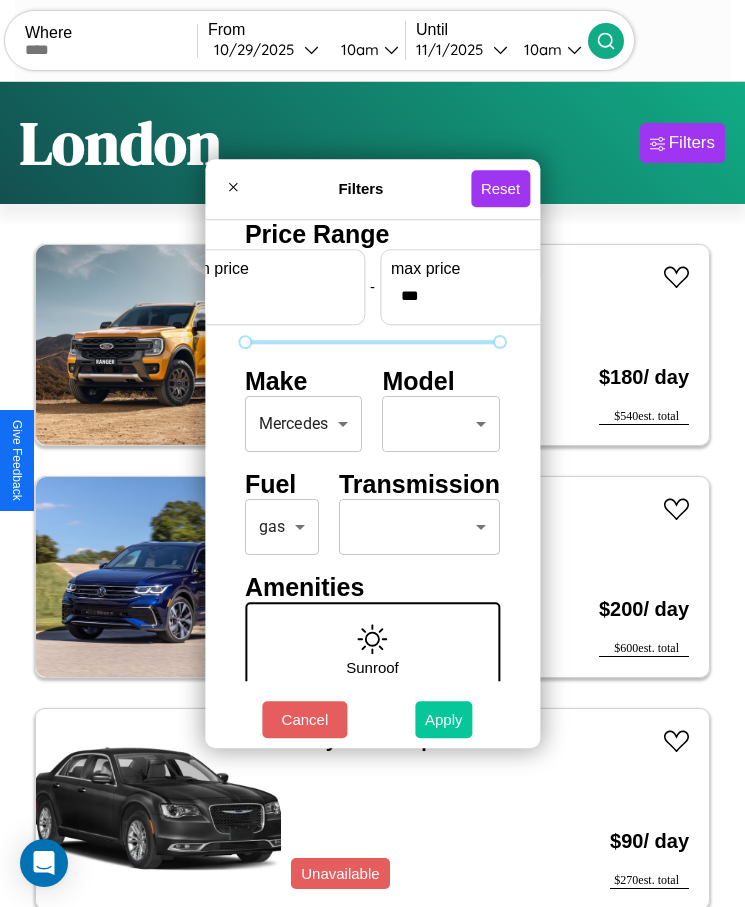 click on "Apply" at bounding box center [444, 719] 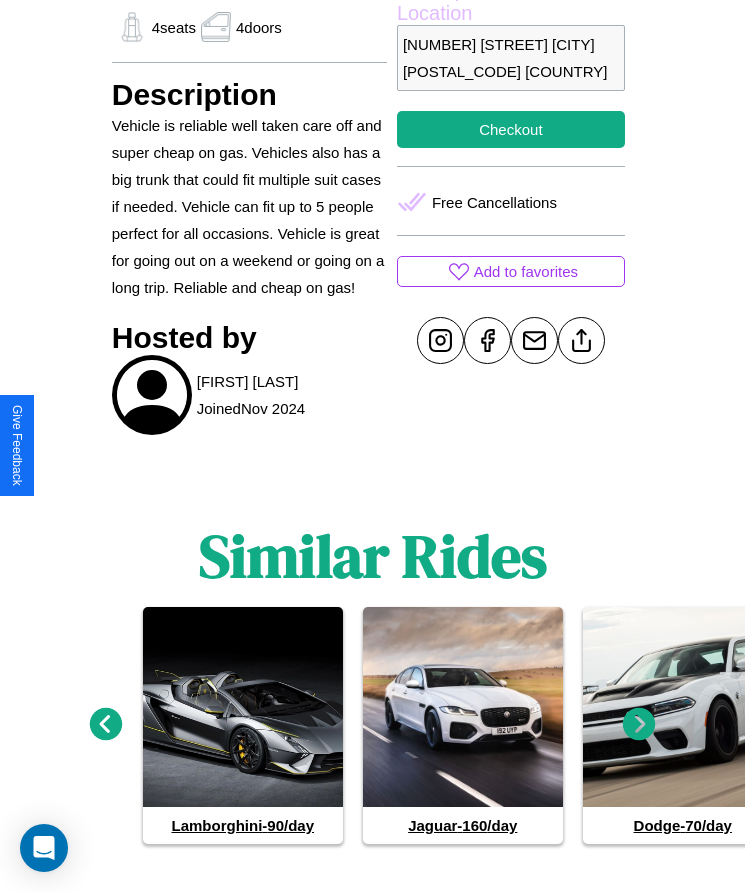 scroll, scrollTop: 871, scrollLeft: 0, axis: vertical 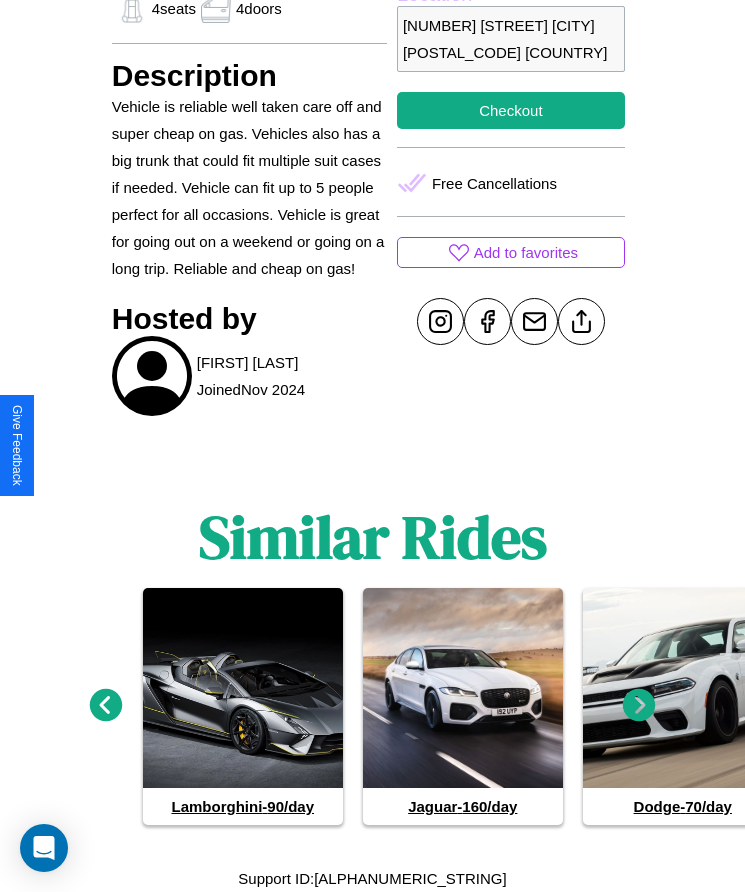 click 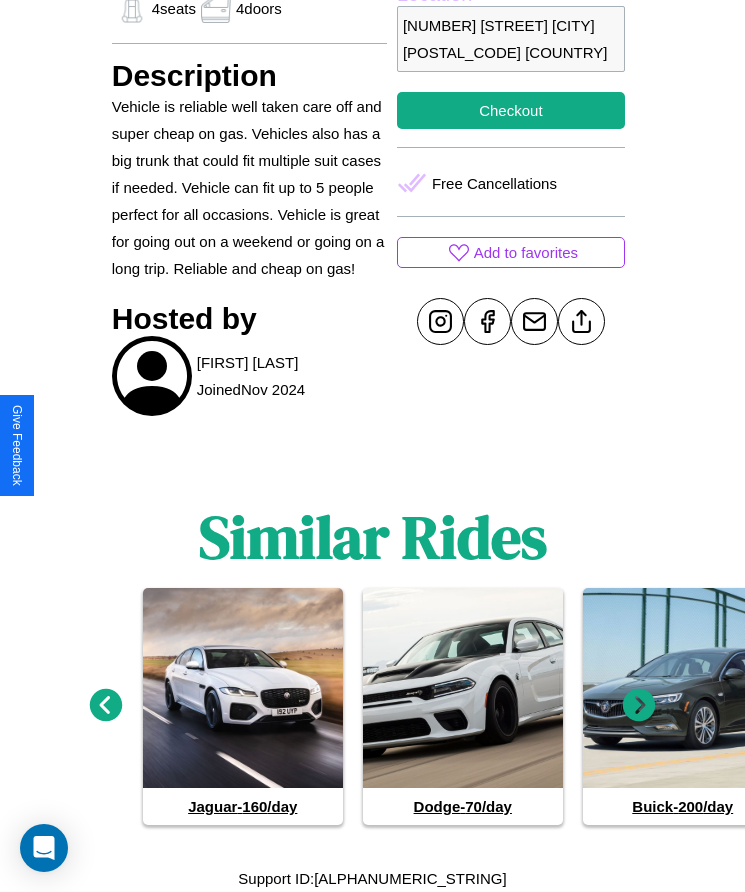 click 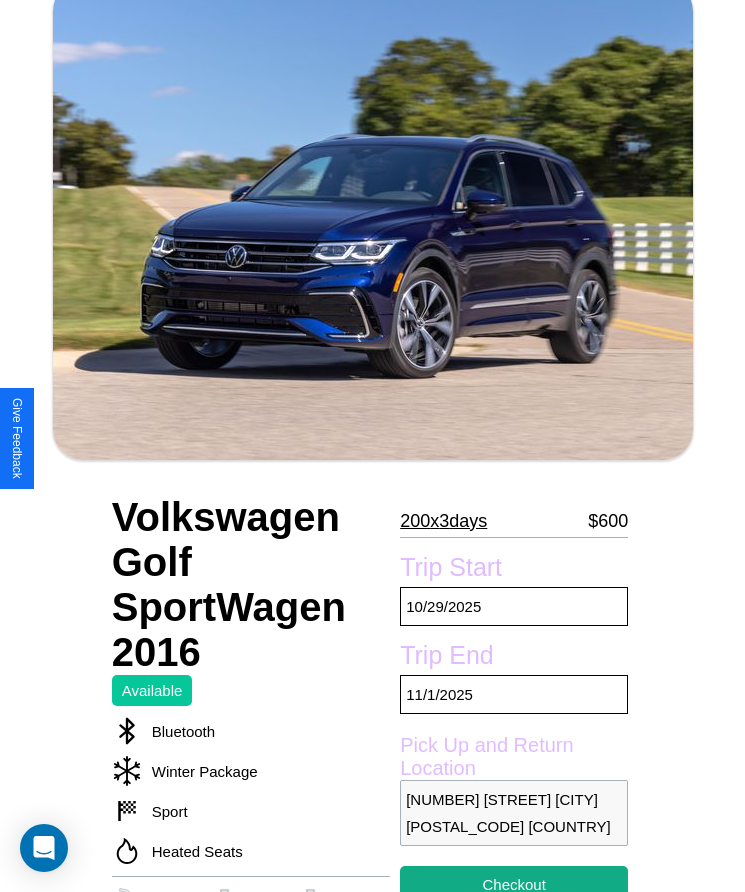 scroll, scrollTop: 1098, scrollLeft: 0, axis: vertical 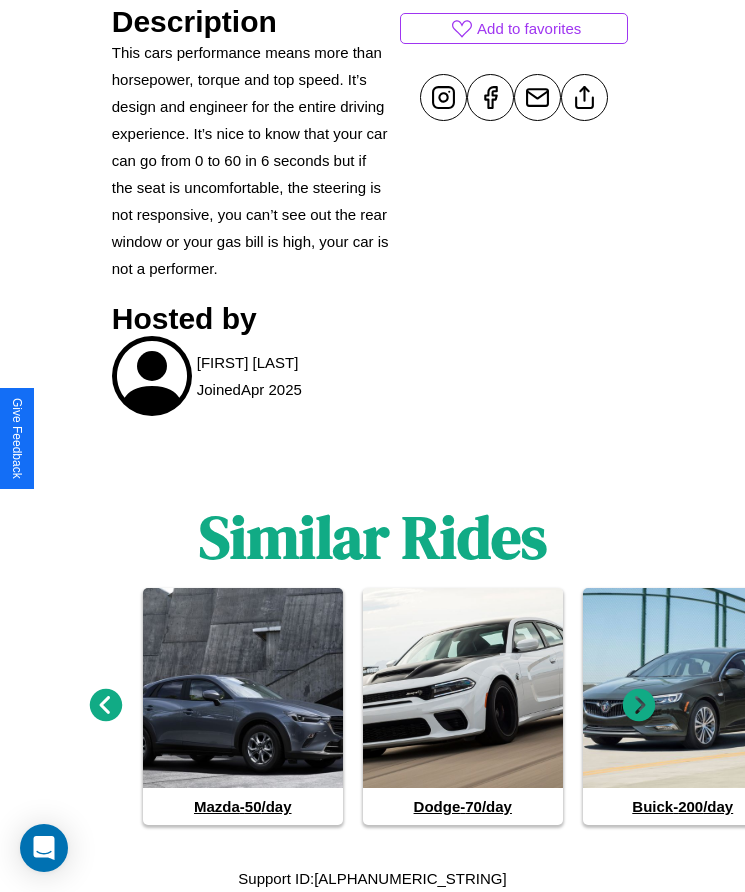 click 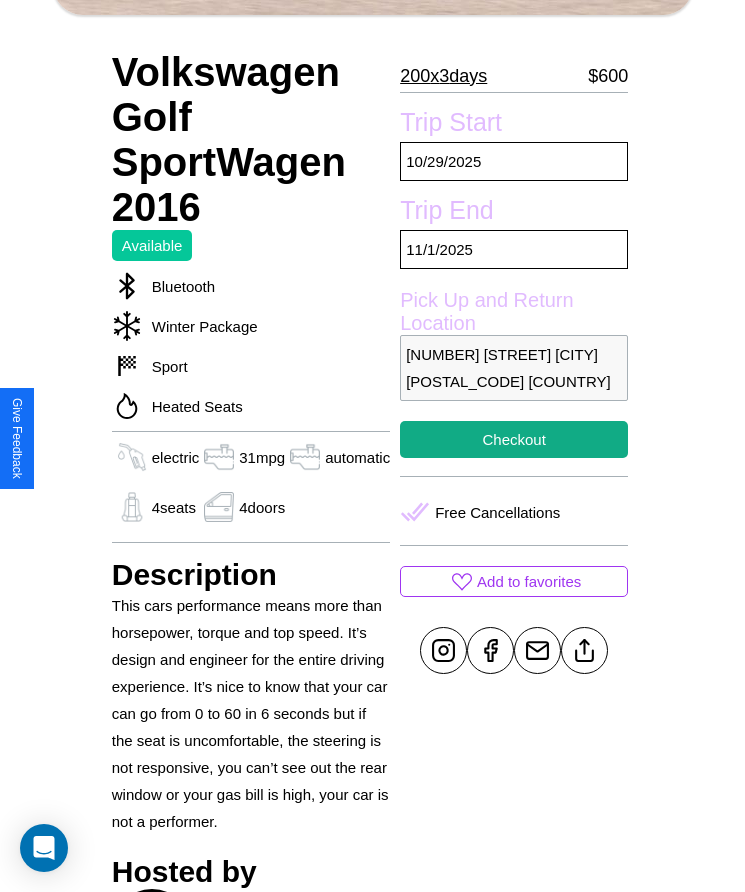 scroll, scrollTop: 467, scrollLeft: 0, axis: vertical 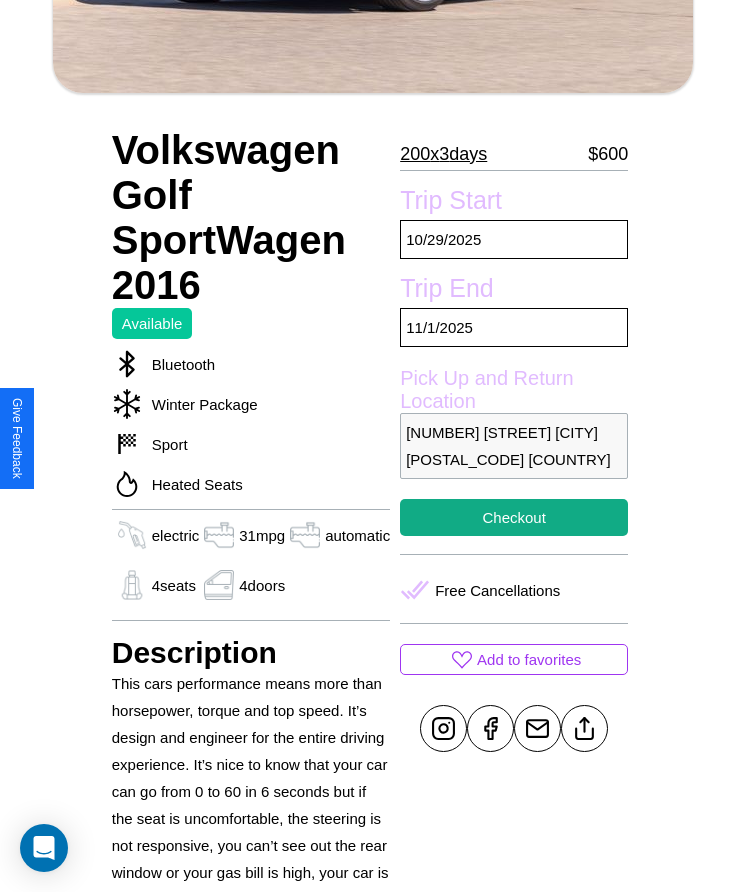 click on "279 Broadway  London  56030 United Kingdom" at bounding box center [514, 446] 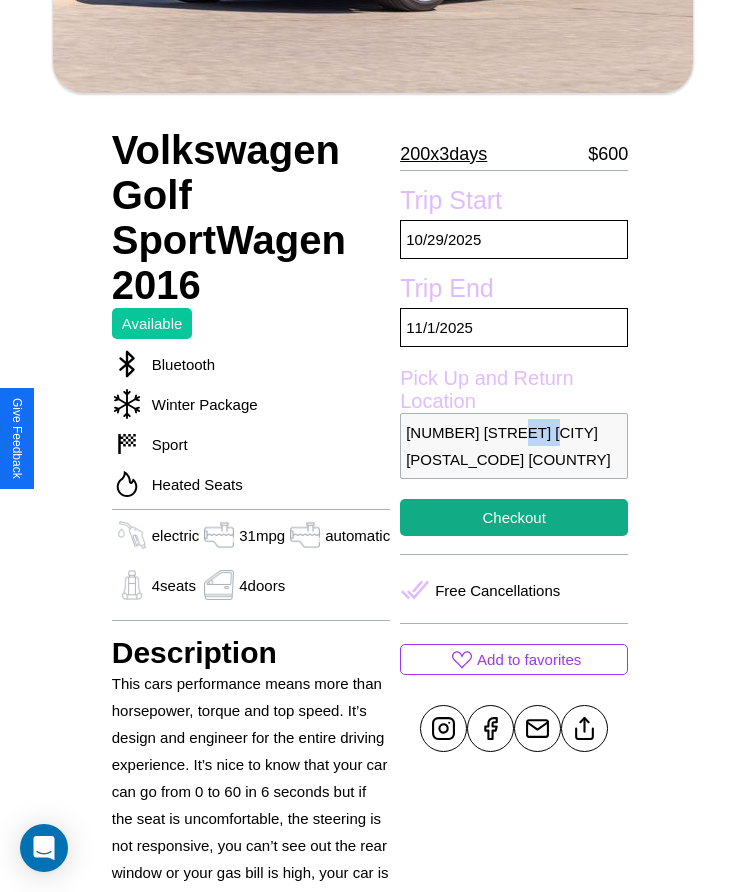 click on "279 Broadway  London  56030 United Kingdom" at bounding box center (514, 446) 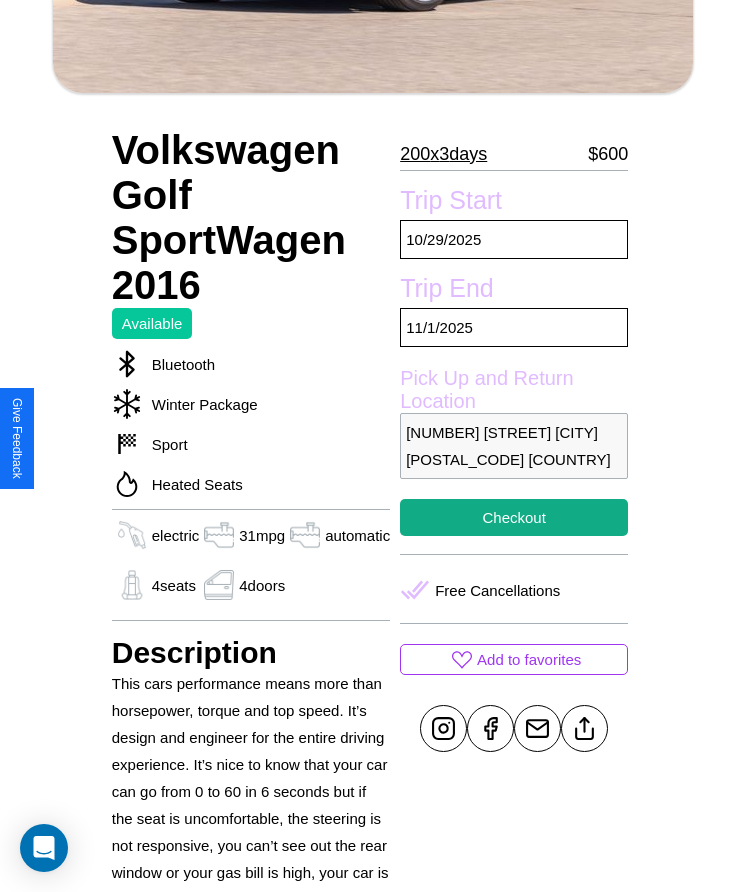 click on "279 Broadway  London  56030 United Kingdom" at bounding box center [514, 446] 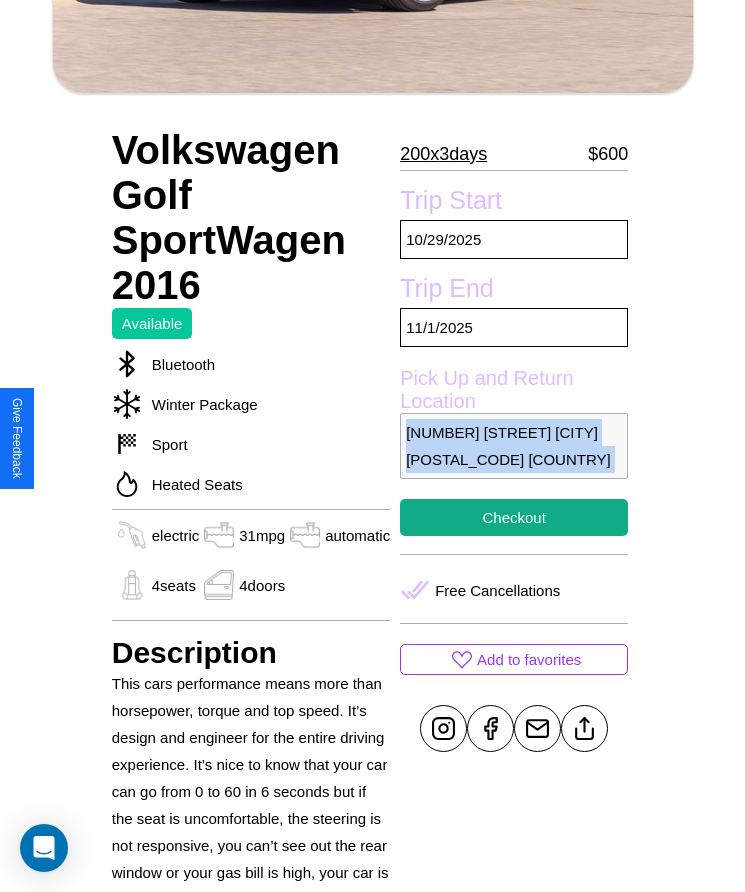 click on "279 Broadway  London  56030 United Kingdom" at bounding box center (514, 446) 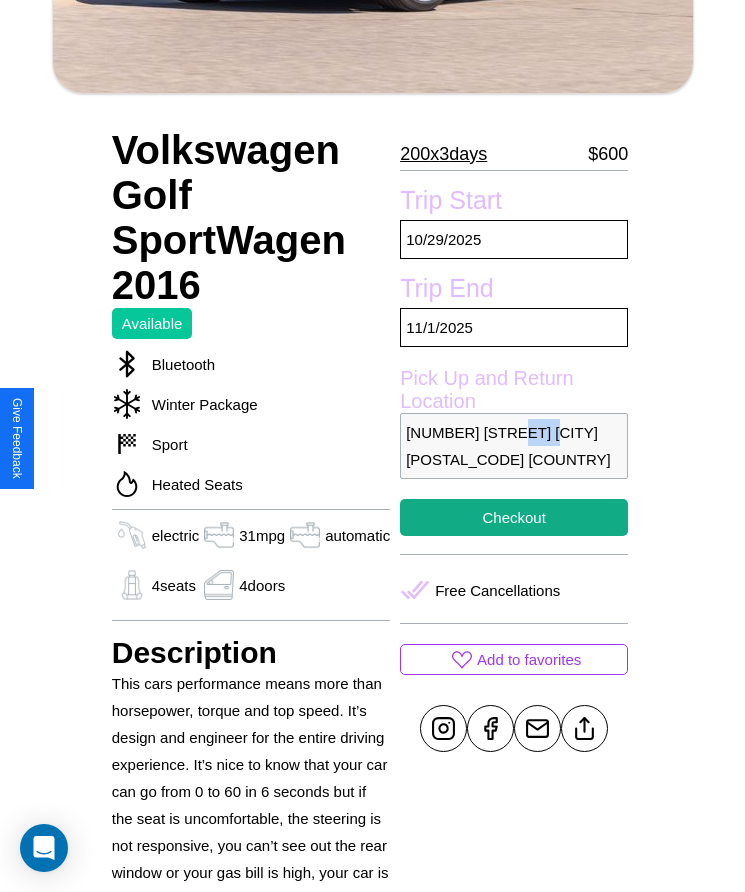 click on "279 Broadway  London  56030 United Kingdom" at bounding box center (514, 446) 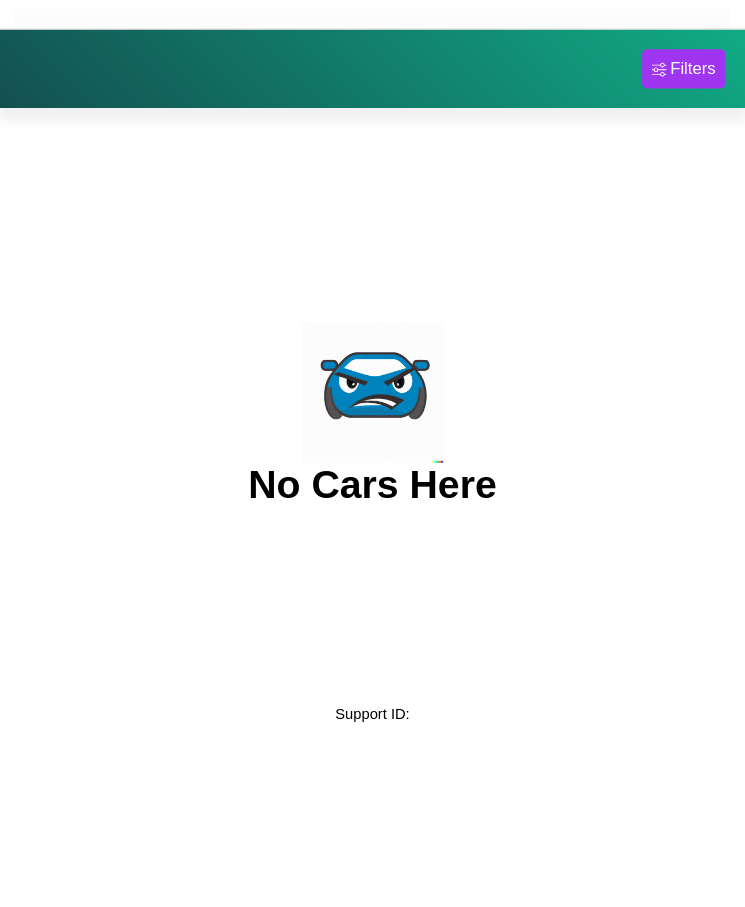 scroll, scrollTop: 0, scrollLeft: 0, axis: both 